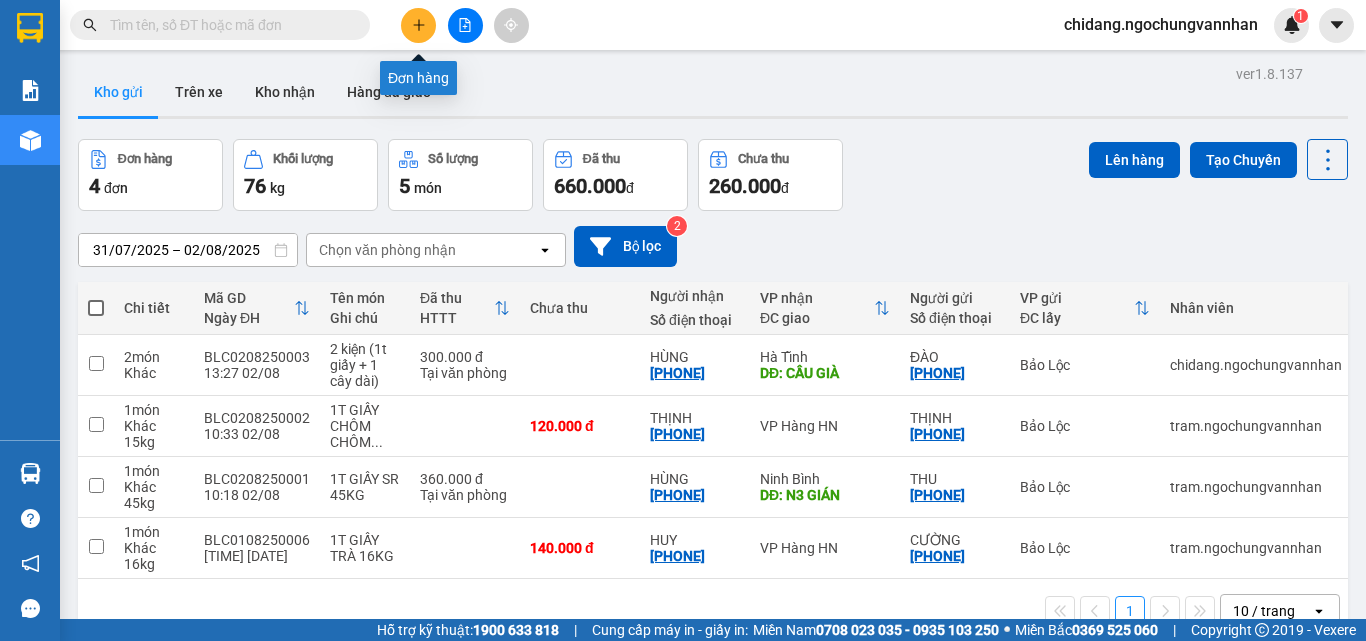 scroll, scrollTop: 0, scrollLeft: 0, axis: both 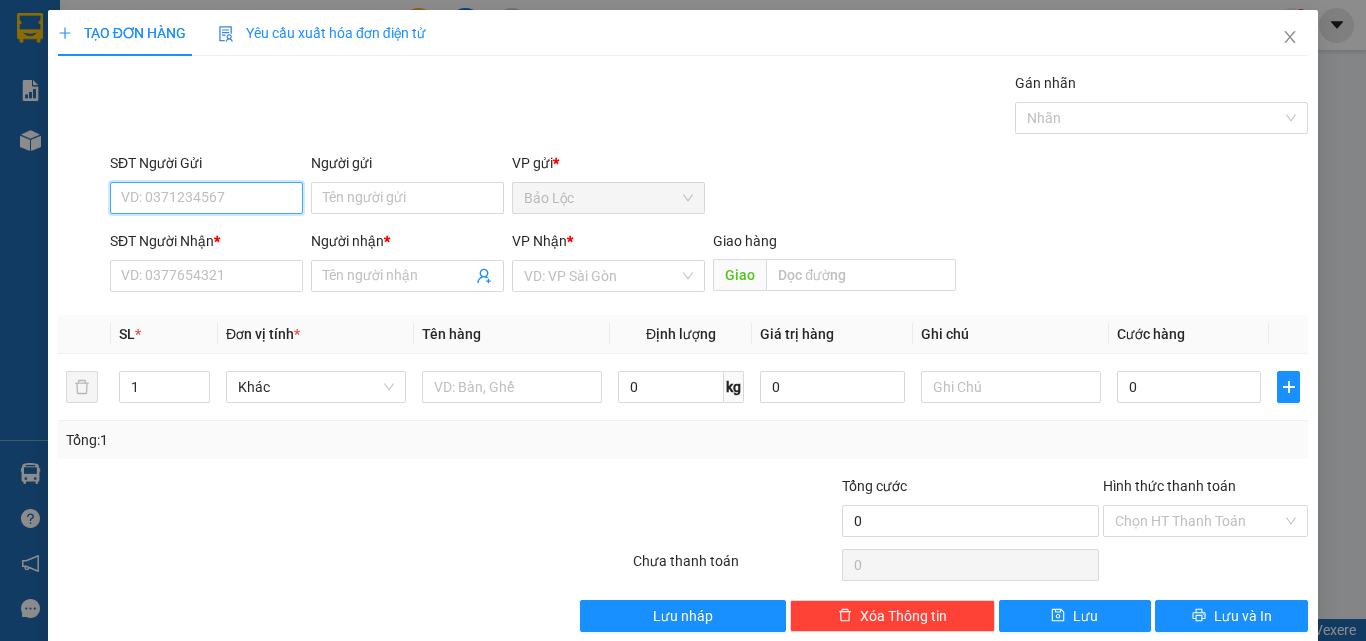click on "SĐT Người Gửi" at bounding box center [206, 198] 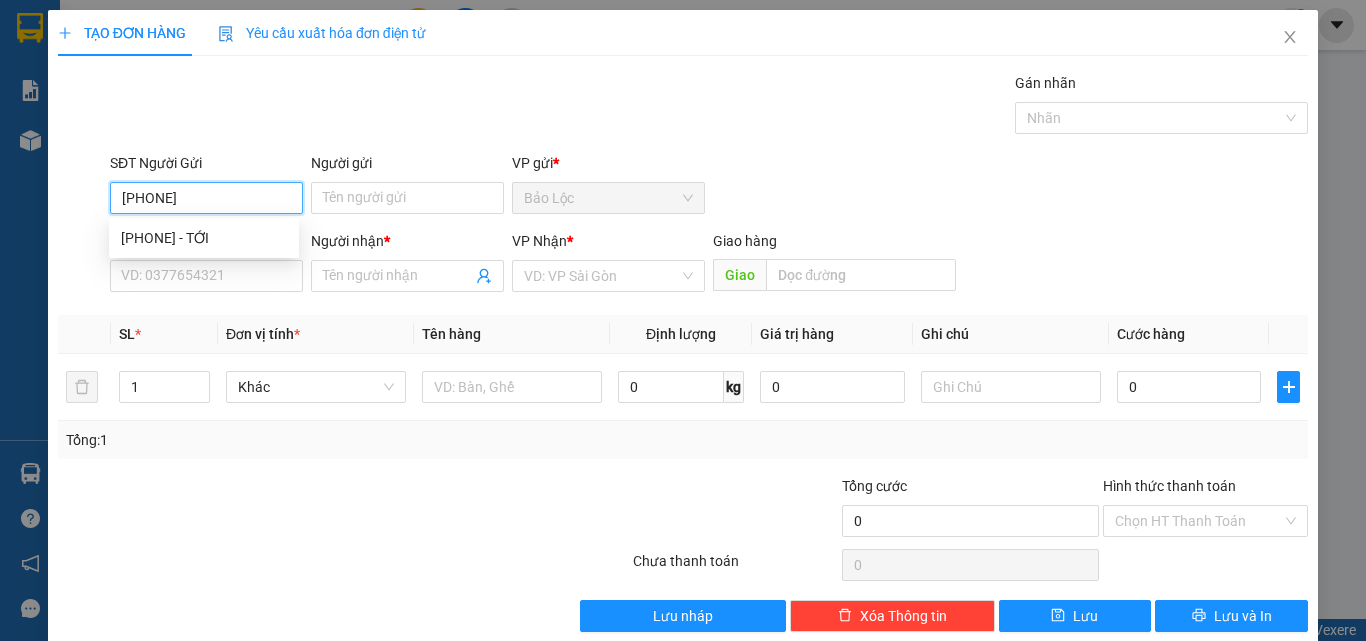 type on "0969481162" 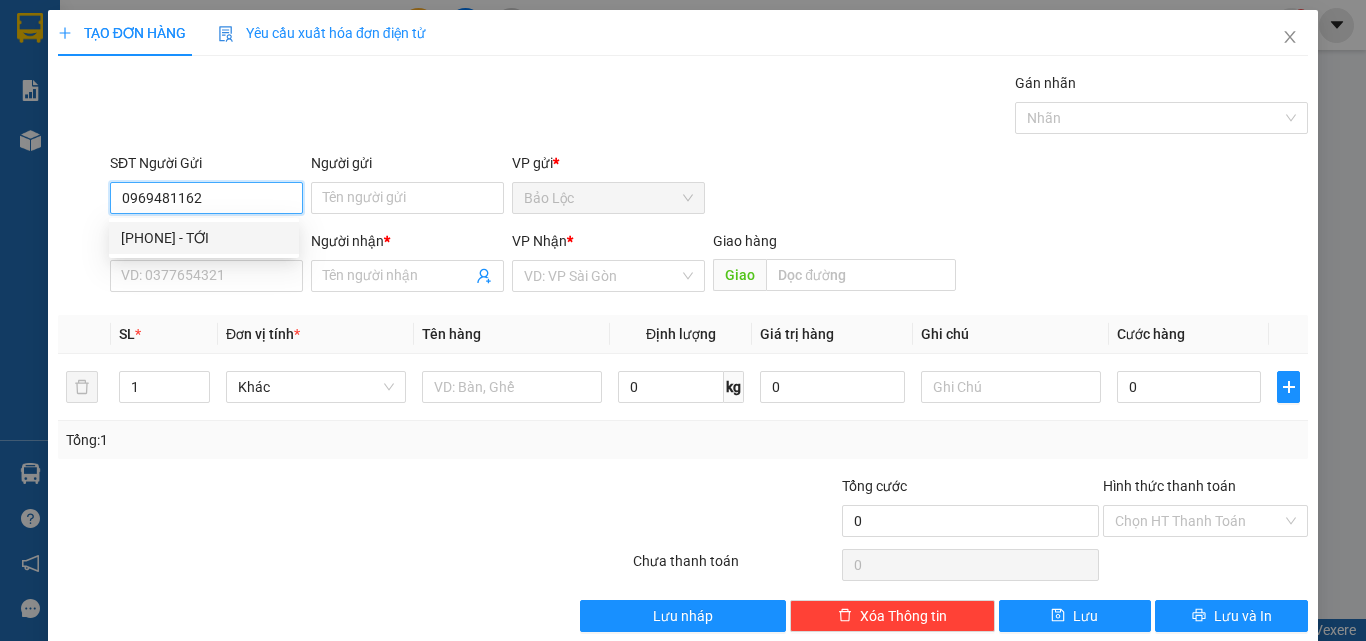 click on "[PHONE] - TỚI" at bounding box center (204, 238) 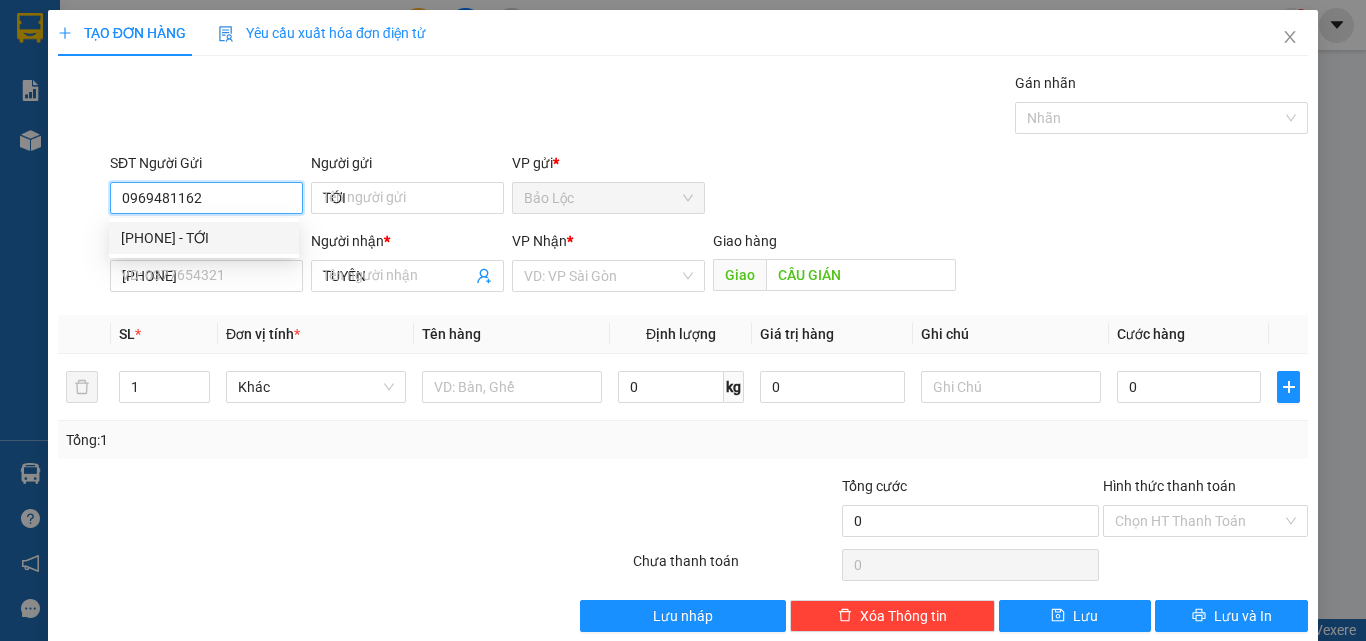 type on "600.000" 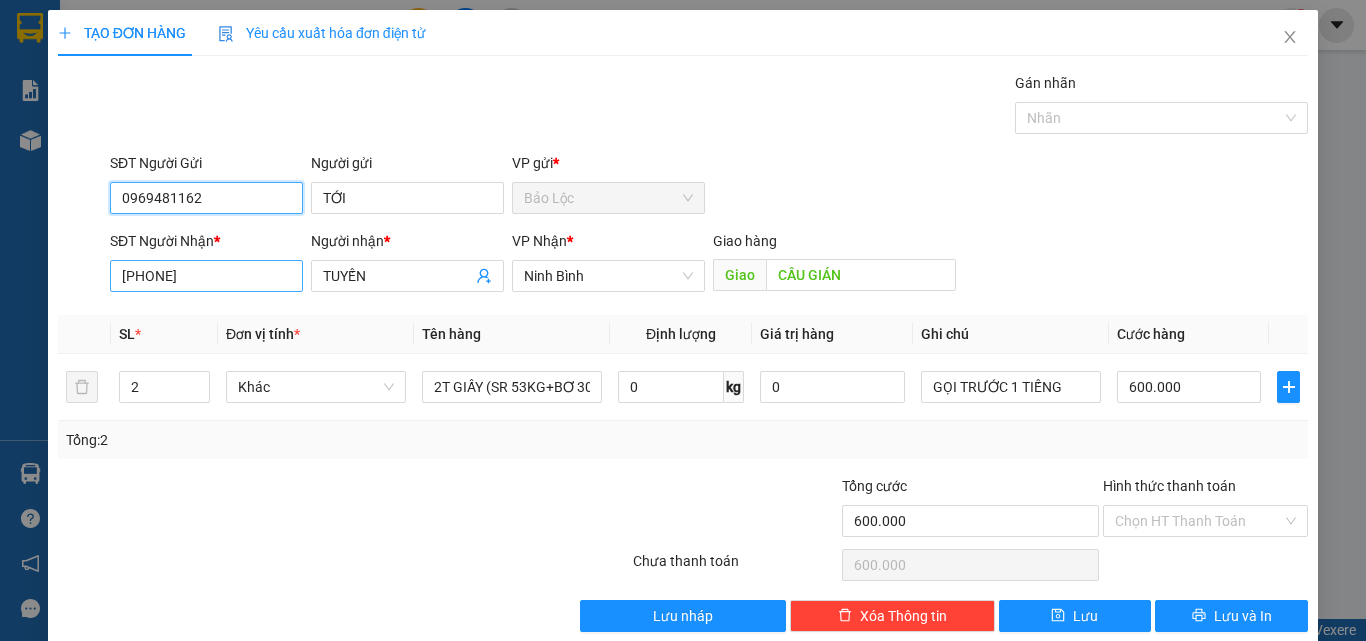 type on "0969481162" 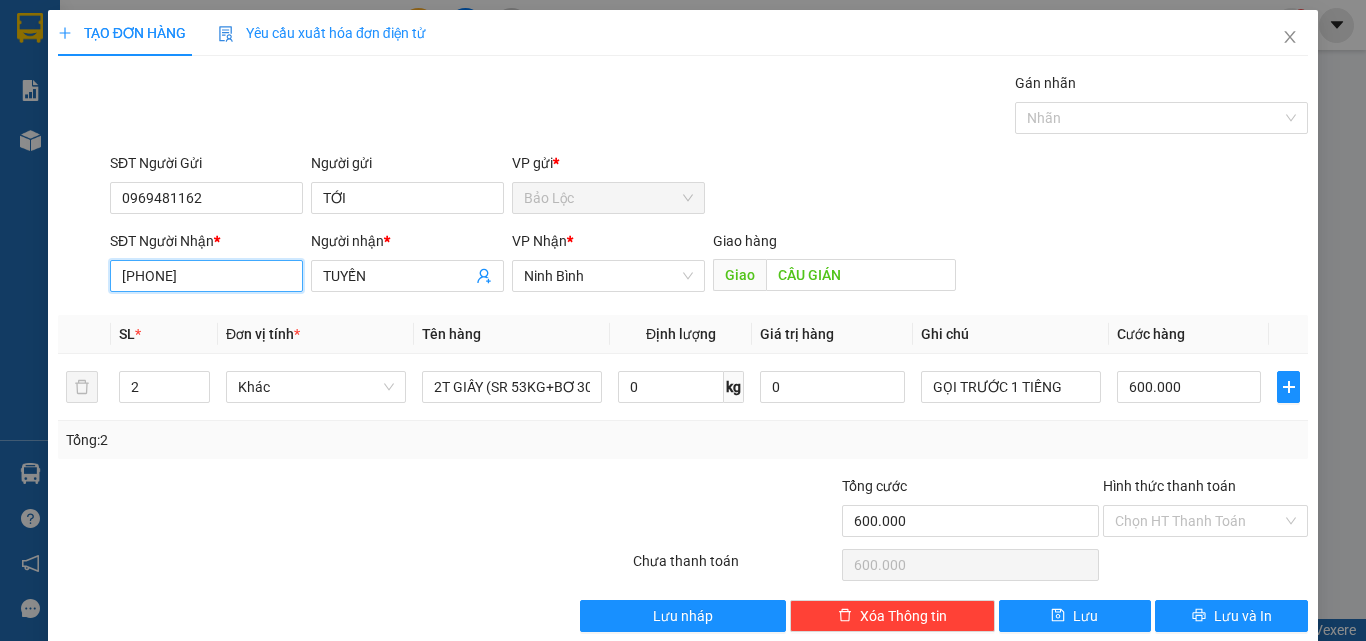 click on "[PHONE]" at bounding box center [206, 276] 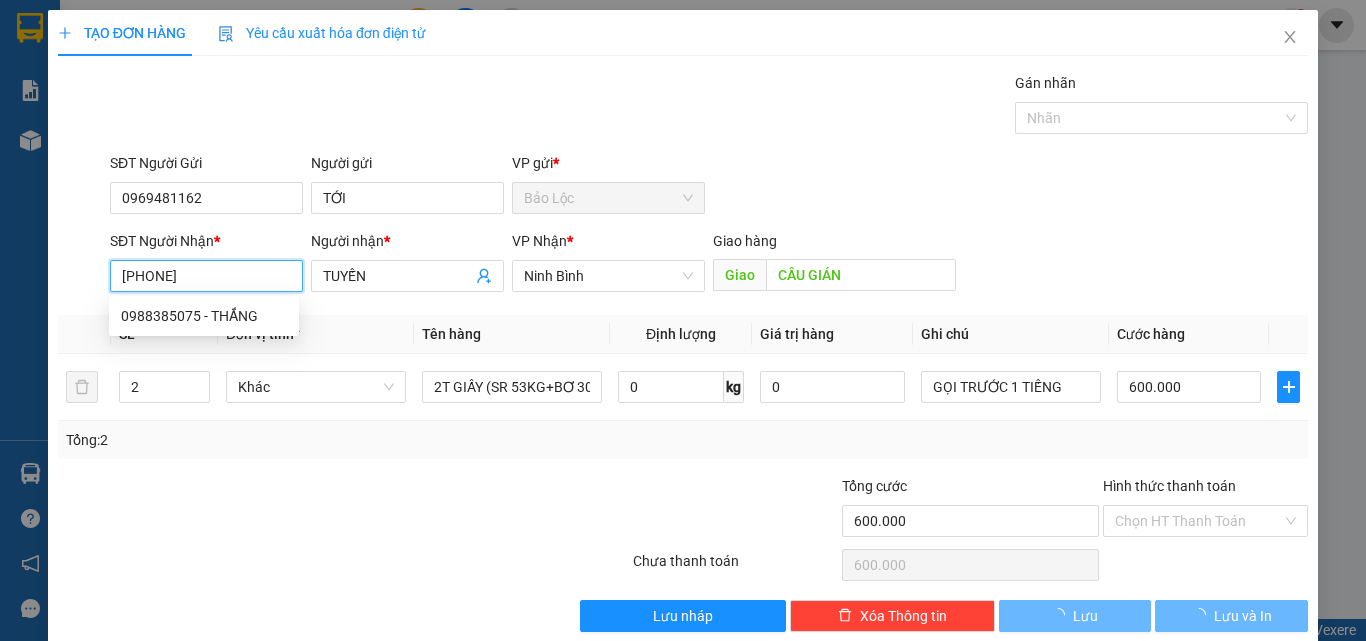 type on "0988385075" 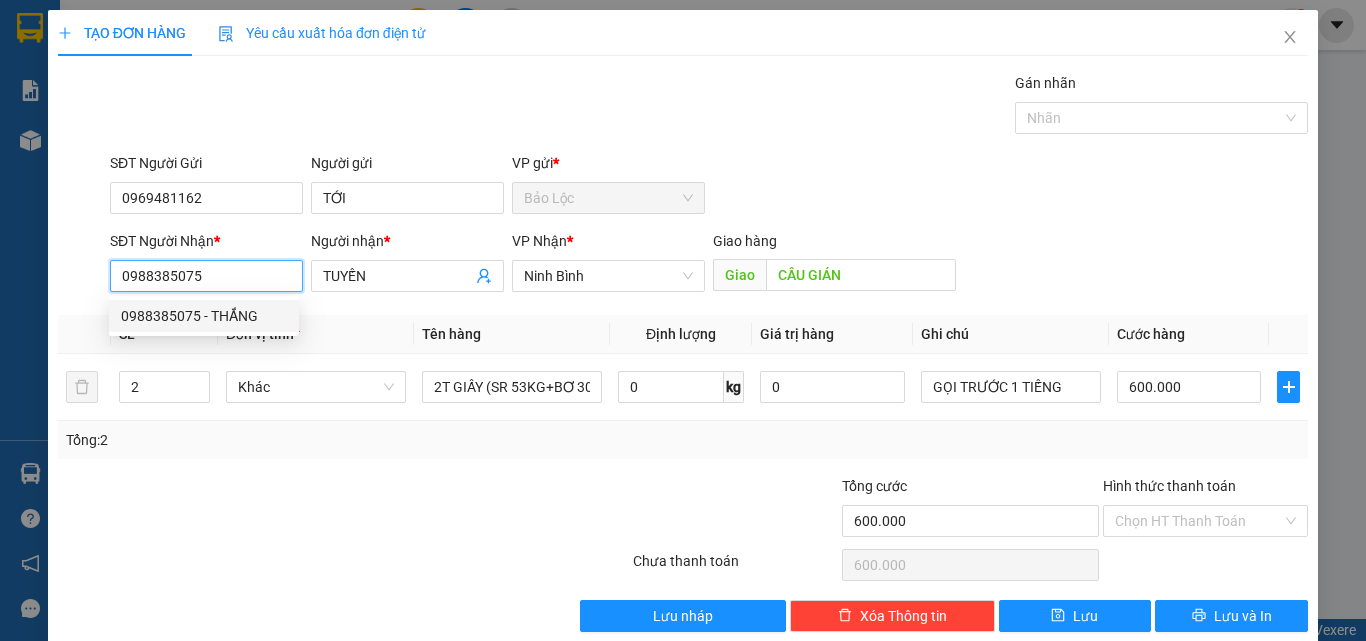 click on "0988385075 - THẮNG" at bounding box center (204, 316) 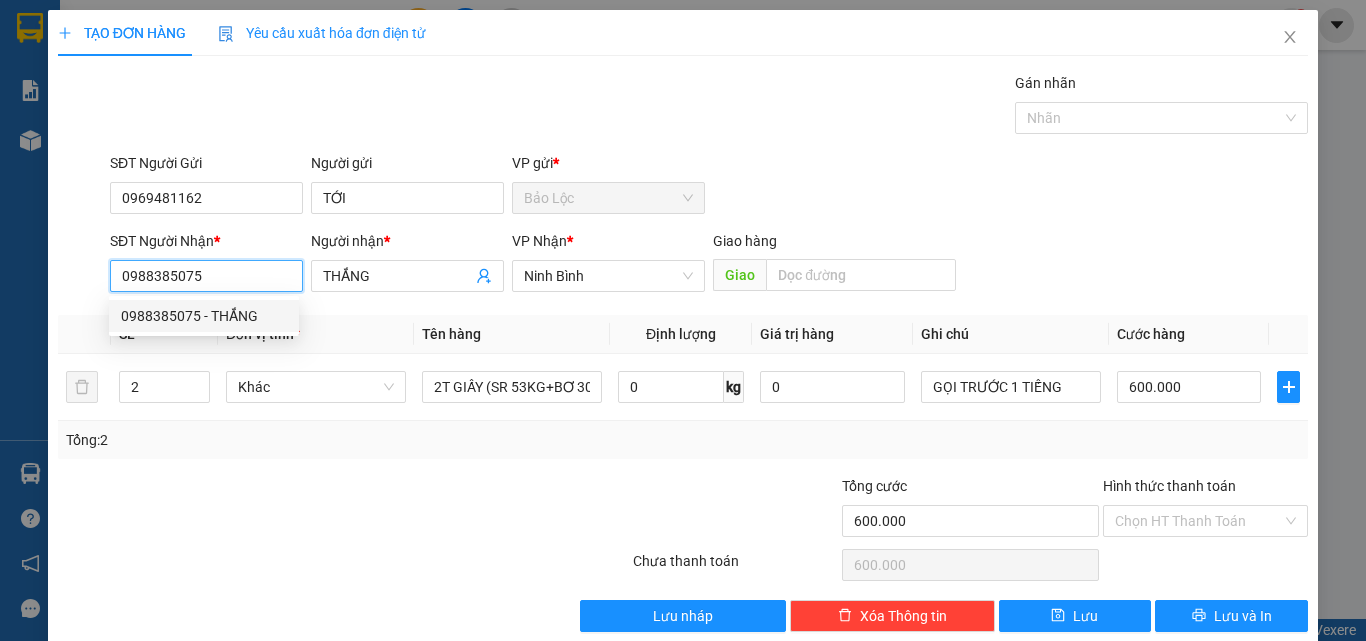 type on "560.000" 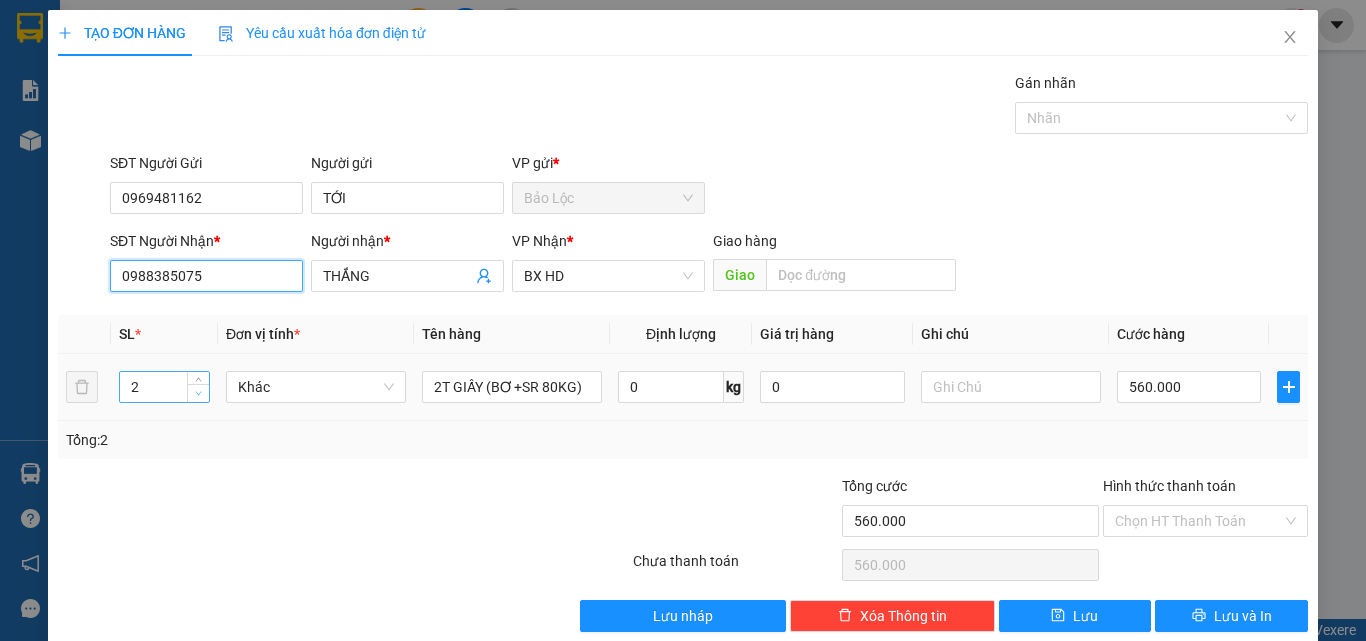 type on "0988385075" 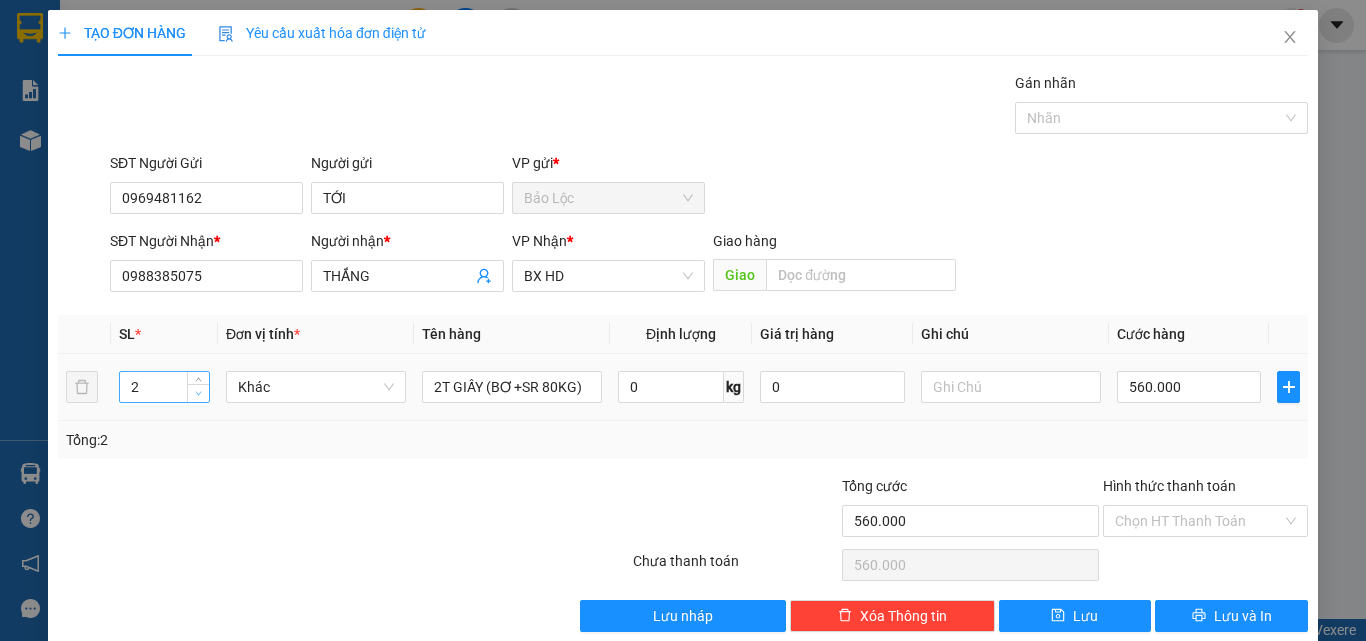 type on "1" 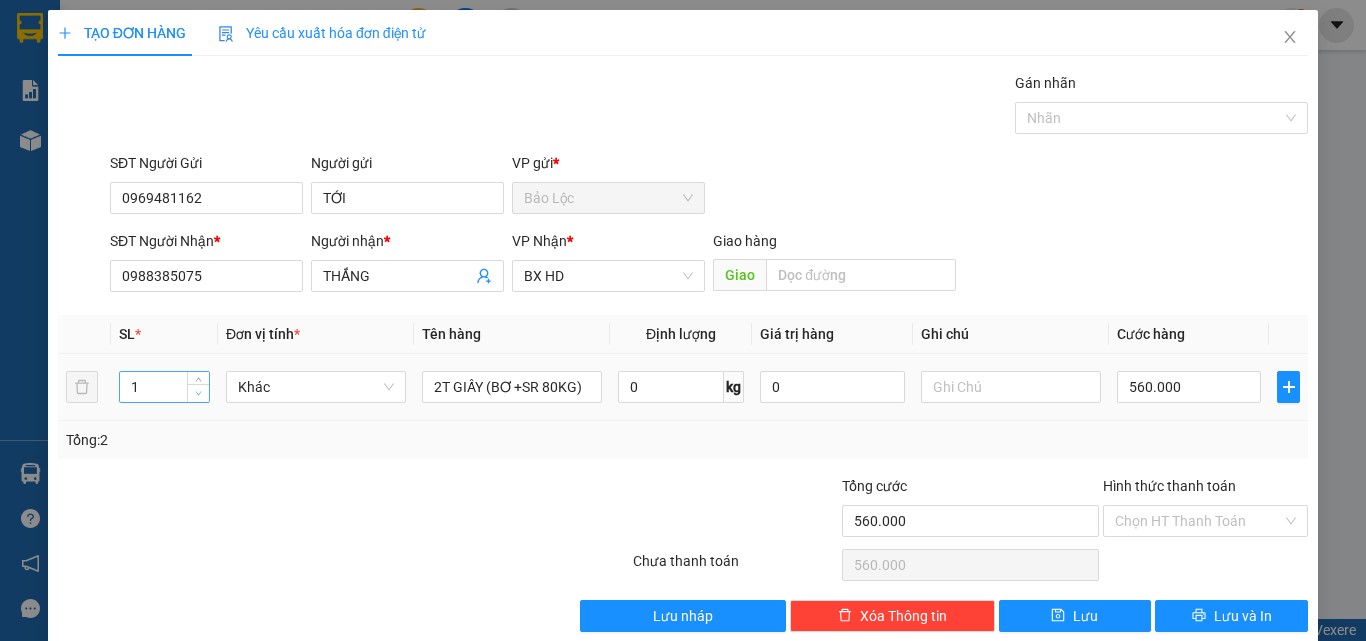 click at bounding box center (199, 394) 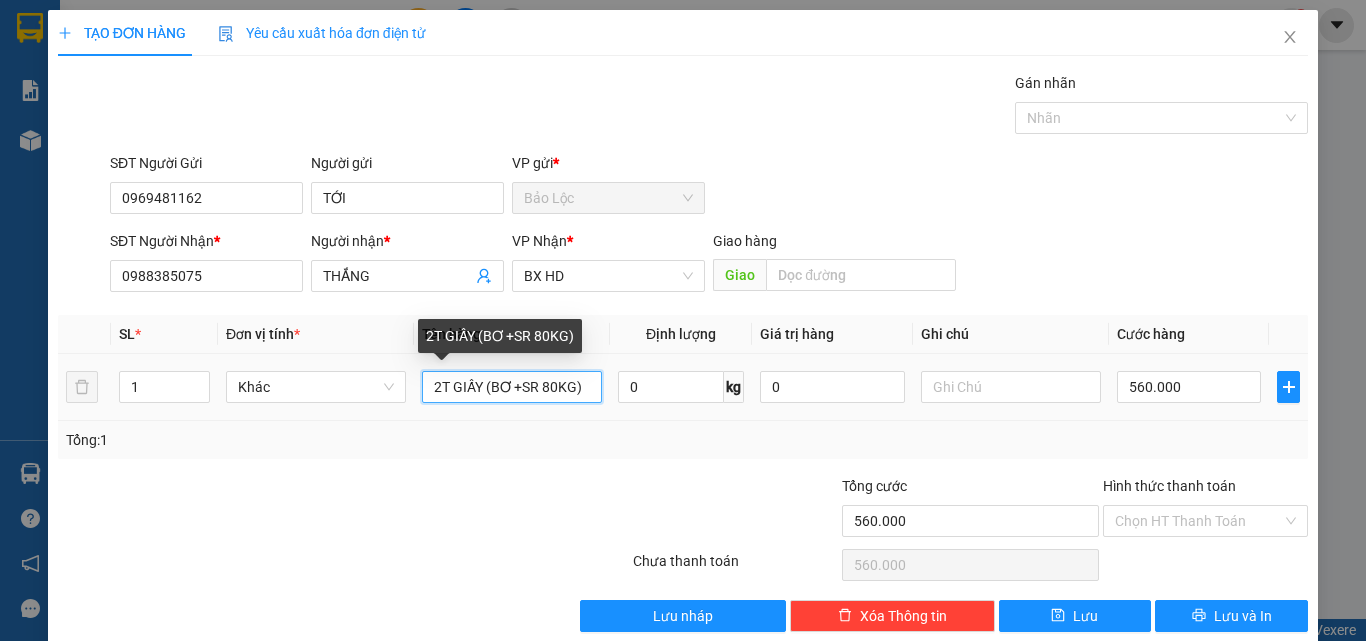 click on "2T GIẤY (BƠ +SR 80KG)" at bounding box center [512, 387] 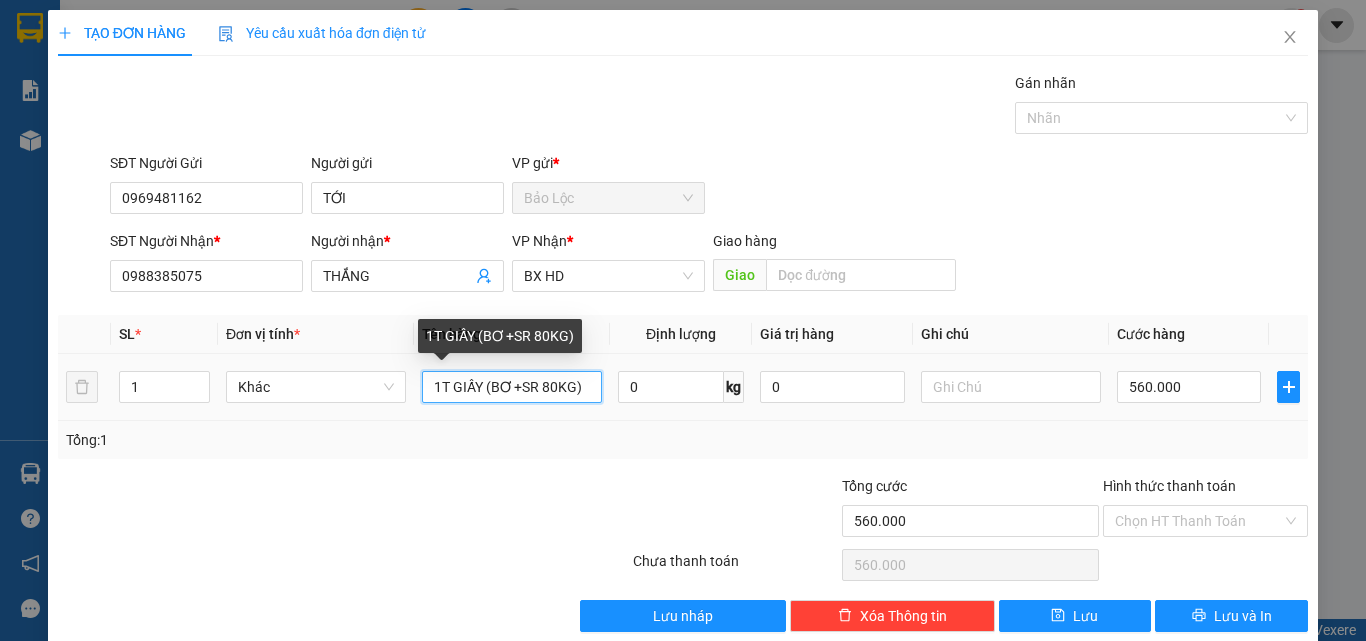 click on "1T GIẤY (BƠ +SR 80KG)" at bounding box center (512, 387) 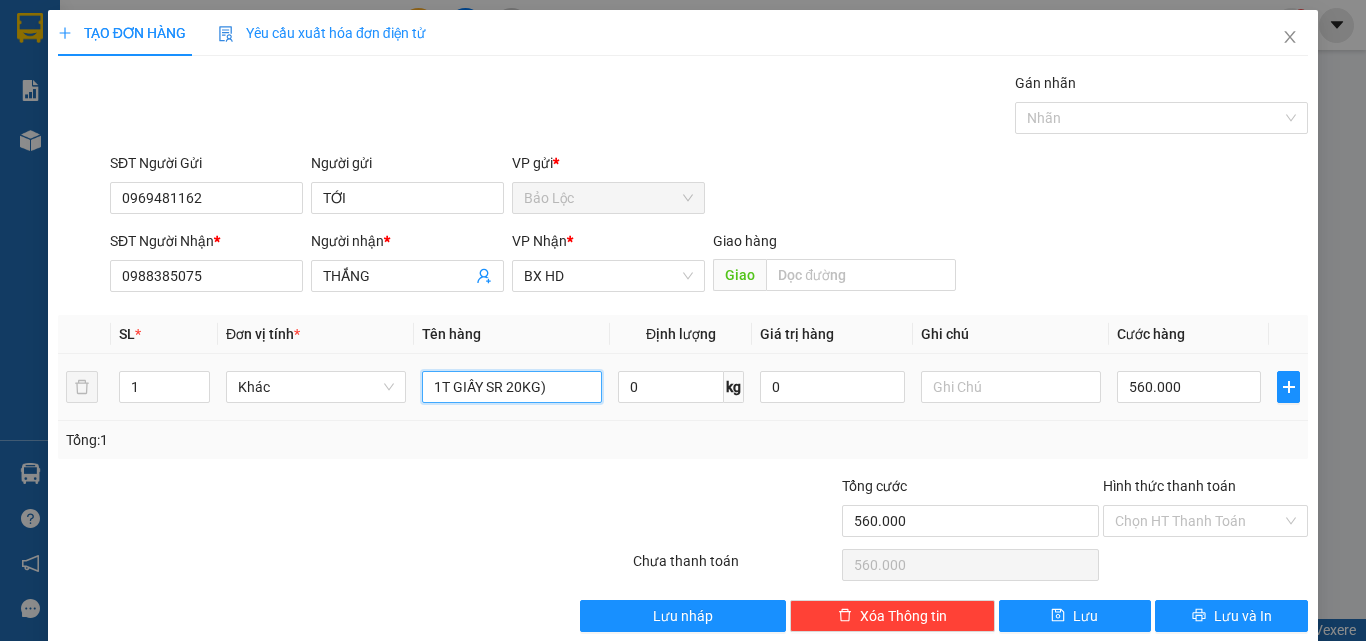 click on "1T GIẤY SR 20KG)" at bounding box center (512, 387) 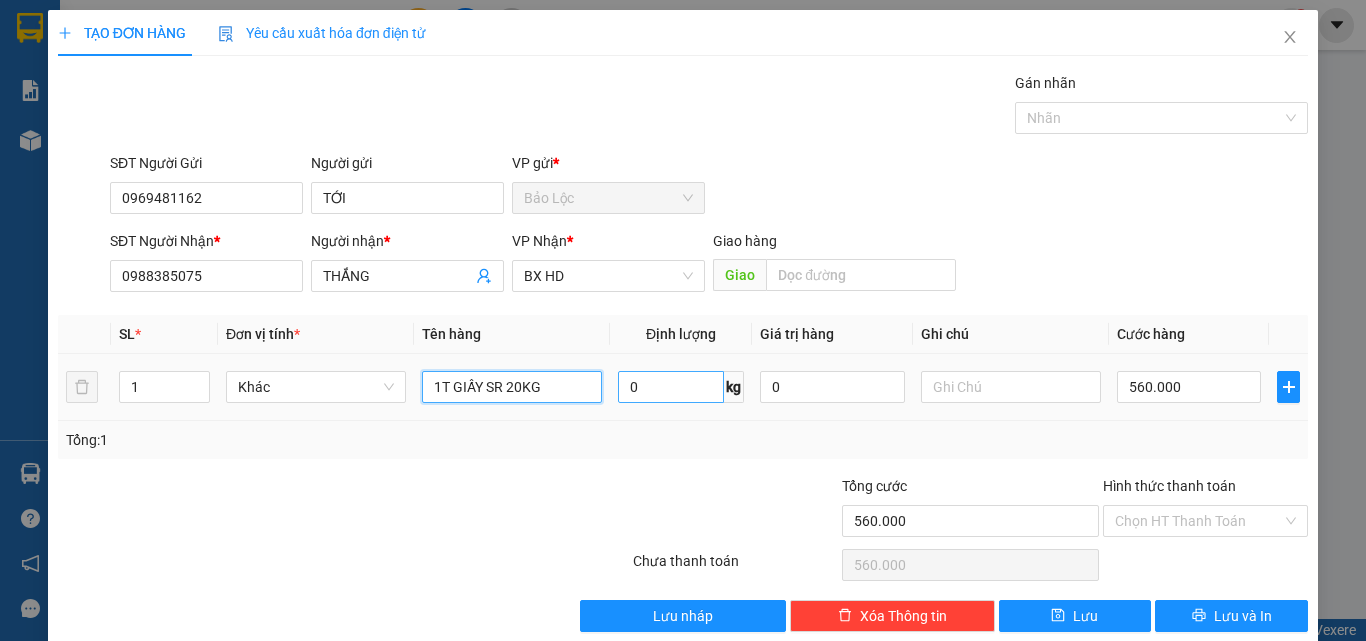 type on "1T GIẤY SR 20KG" 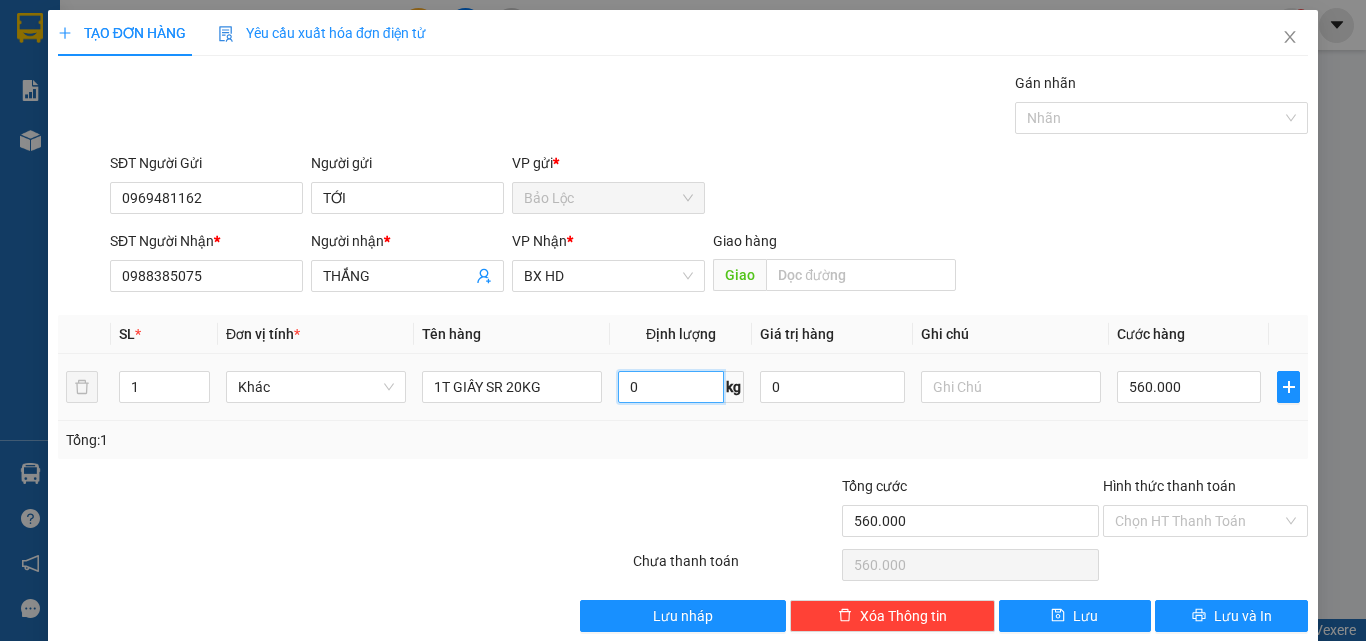 click on "0" at bounding box center (671, 387) 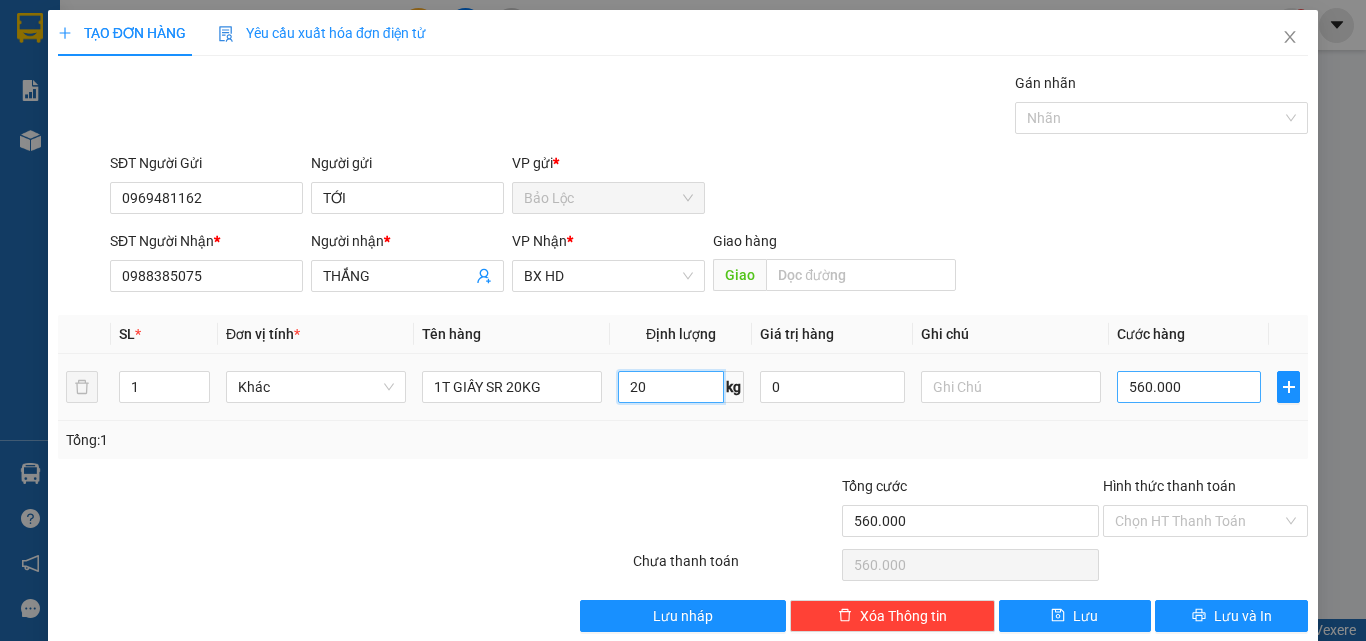 type on "20" 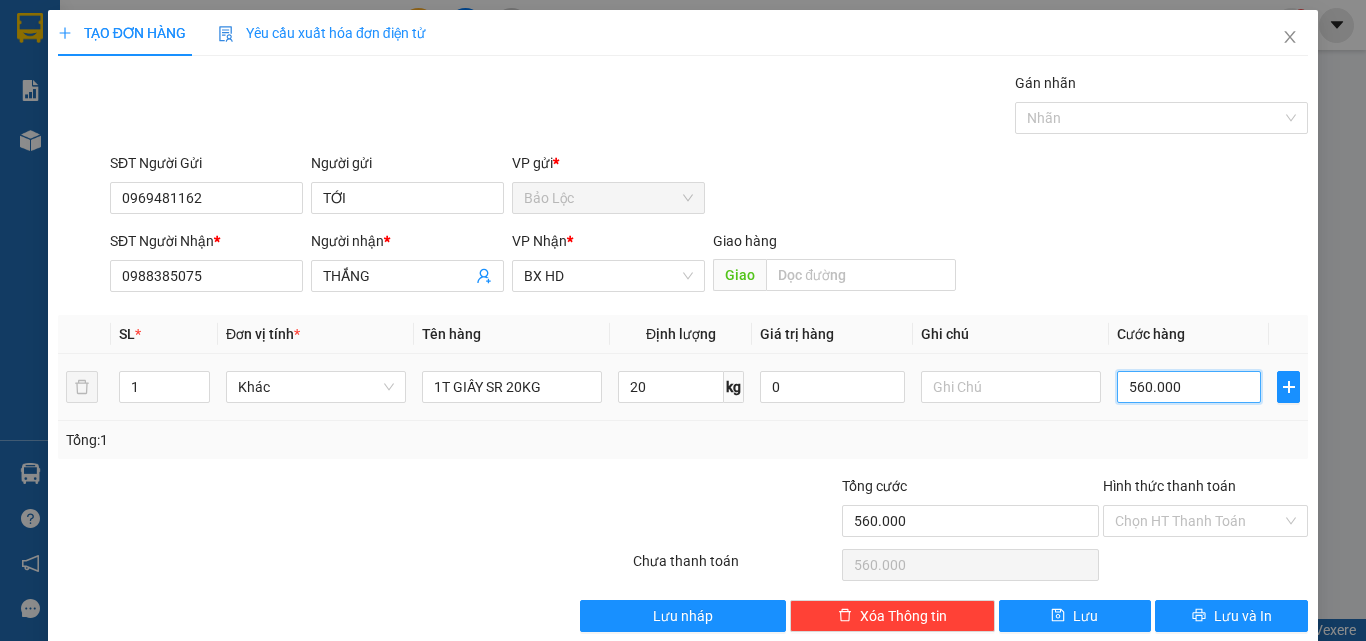 click on "560.000" at bounding box center (1189, 387) 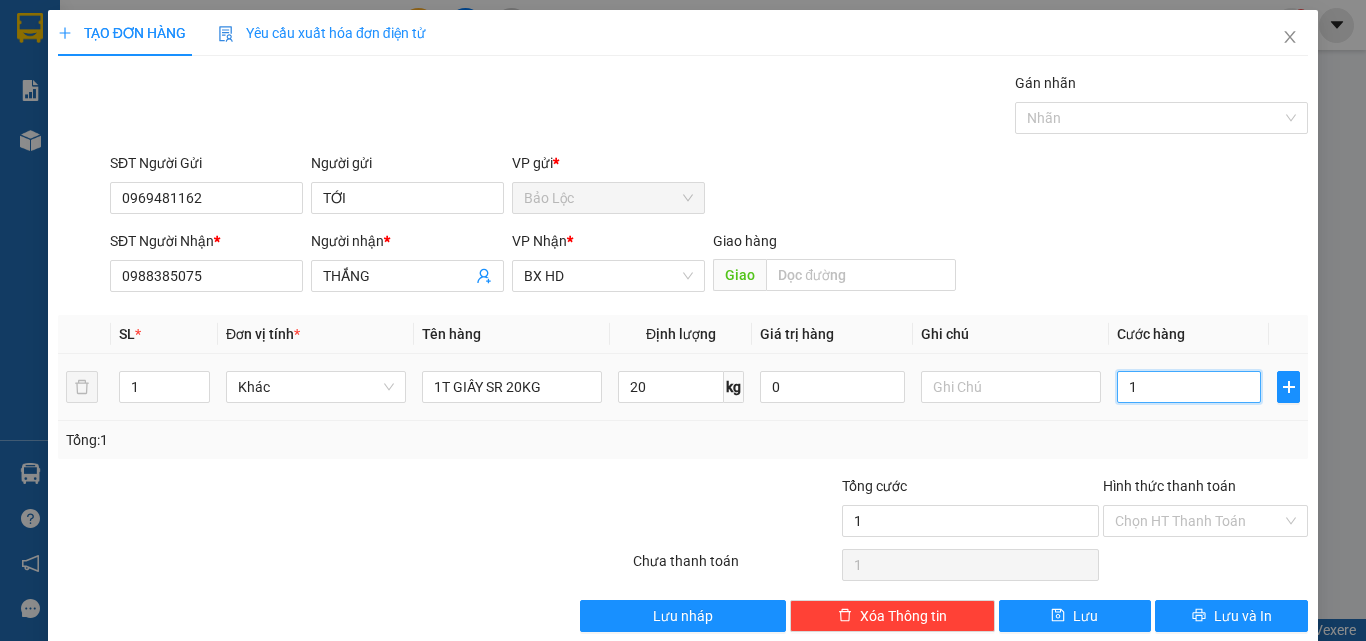 type on "16" 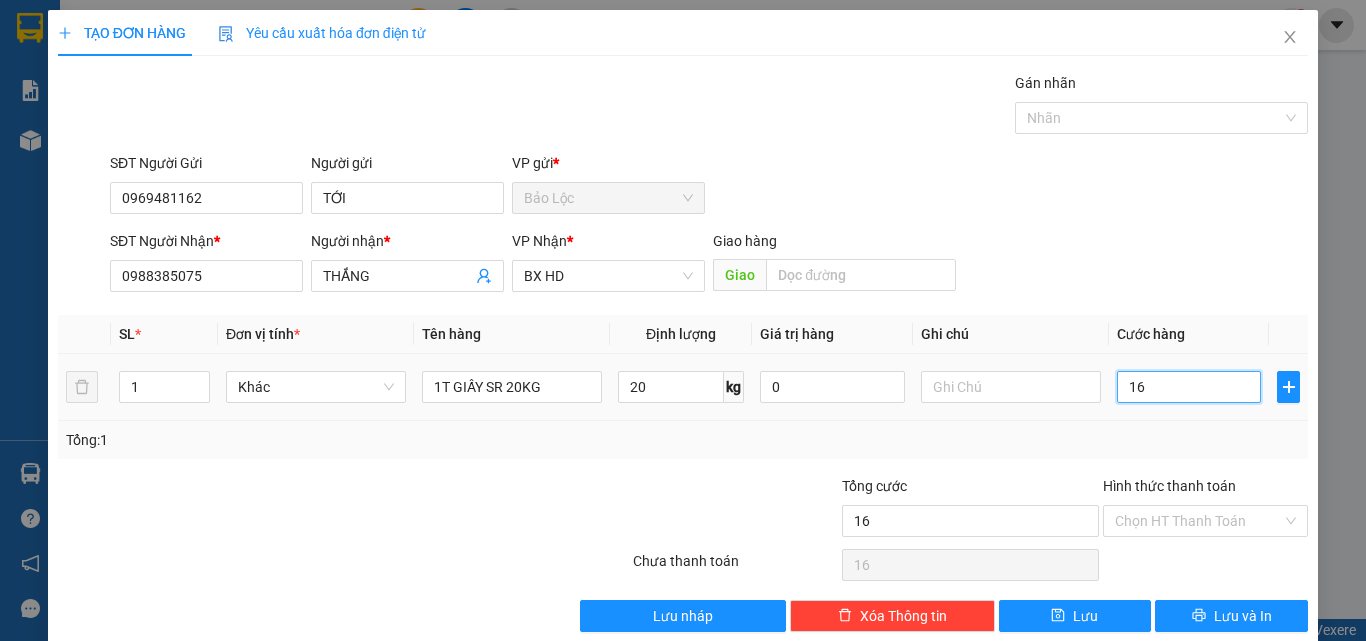 type on "160" 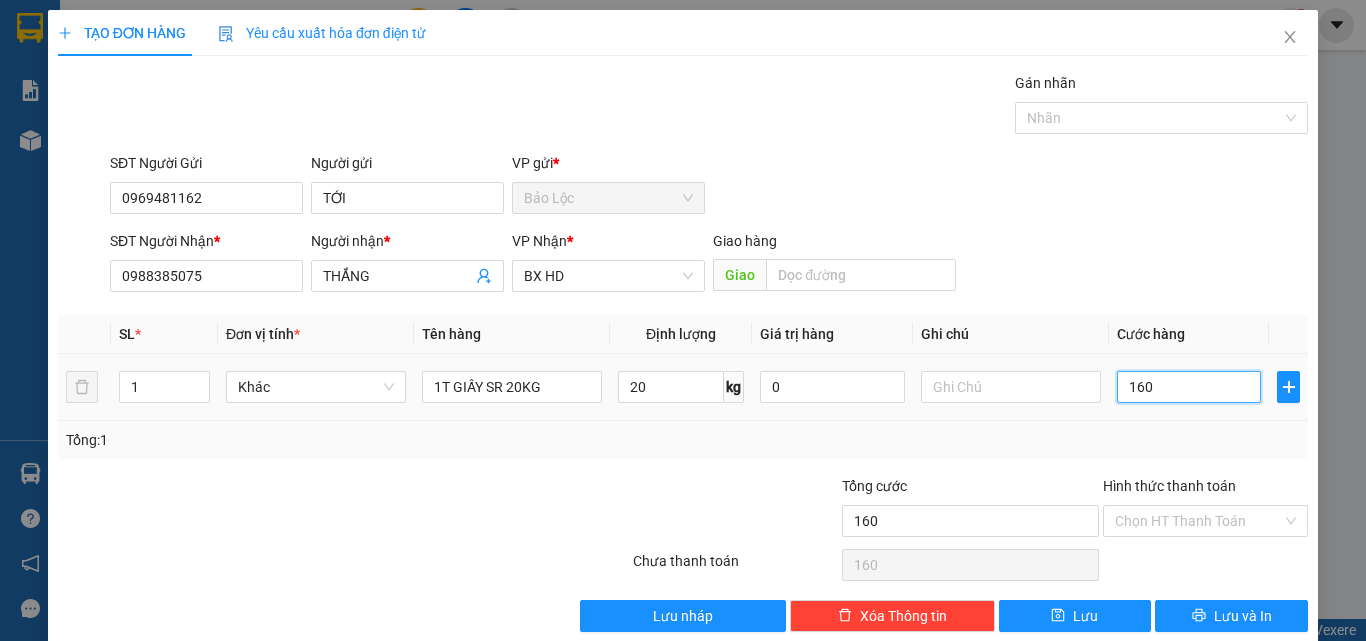 type on "1.600" 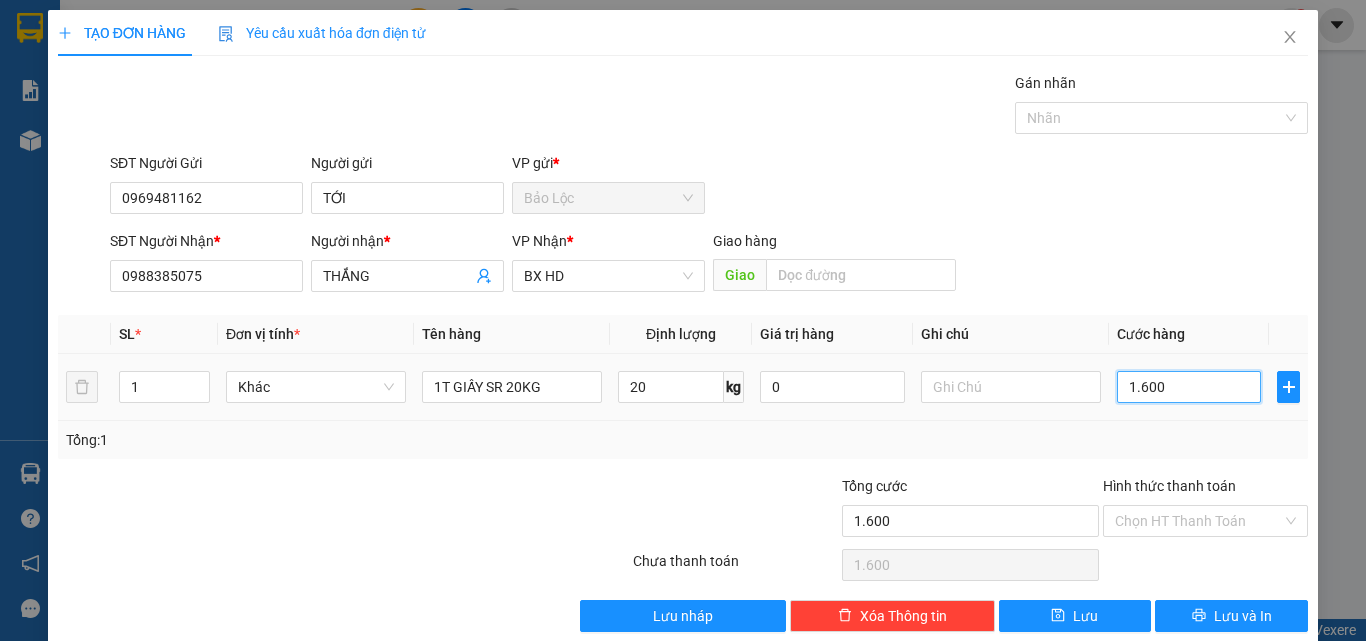 type on "16.000" 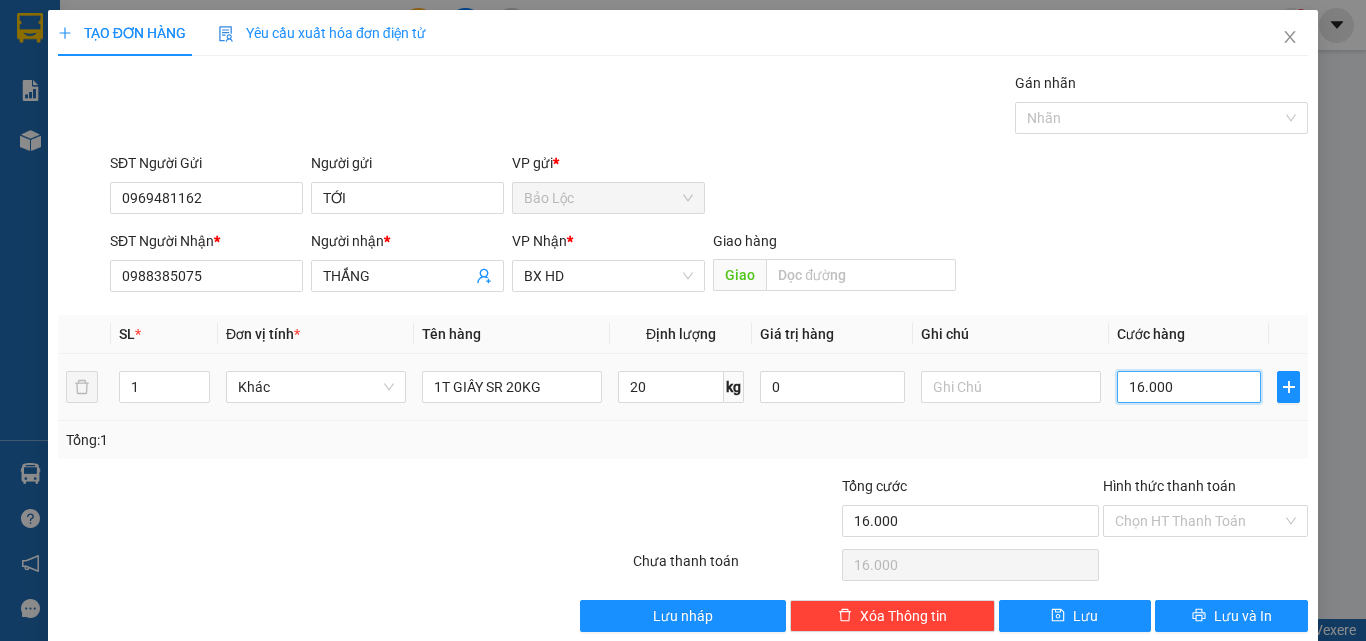 type on "160.000" 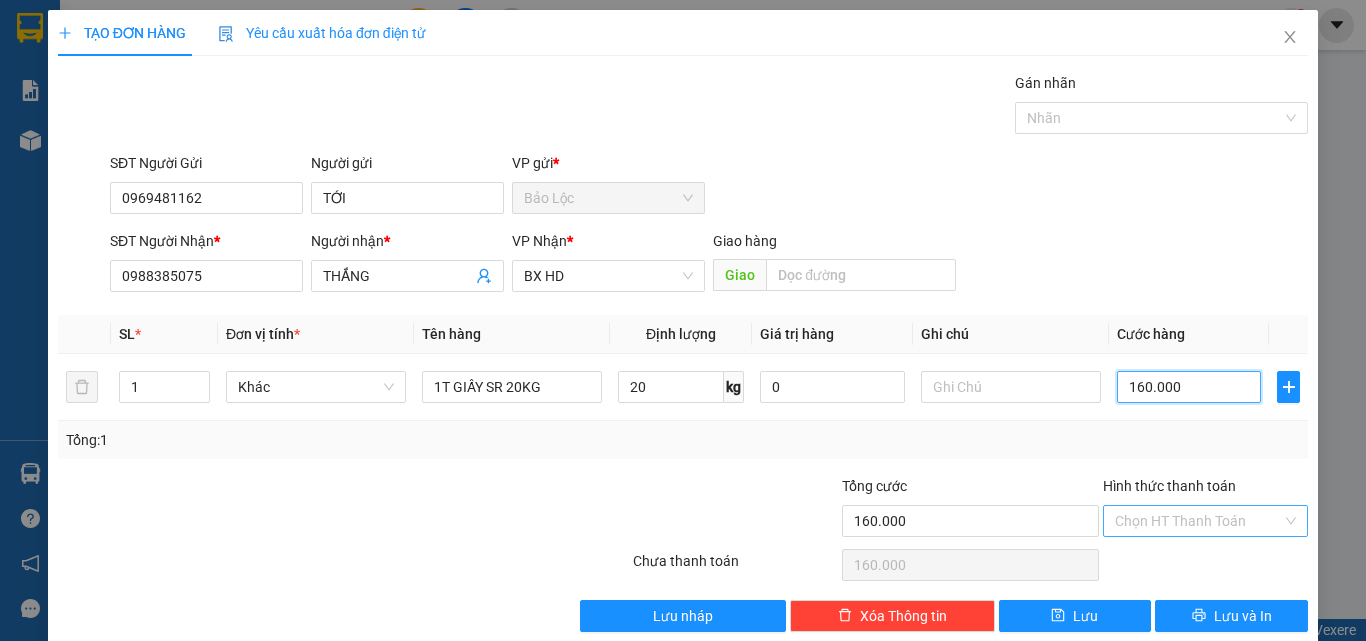 type on "160.000" 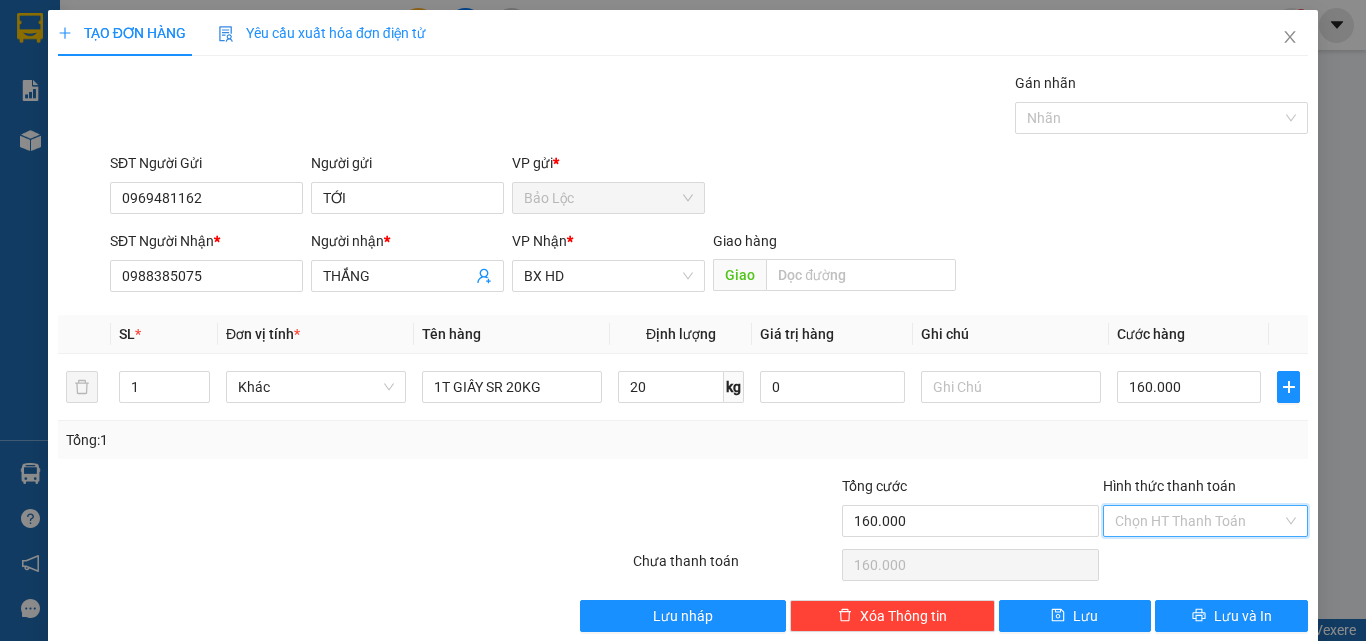 click on "Hình thức thanh toán" at bounding box center (1198, 521) 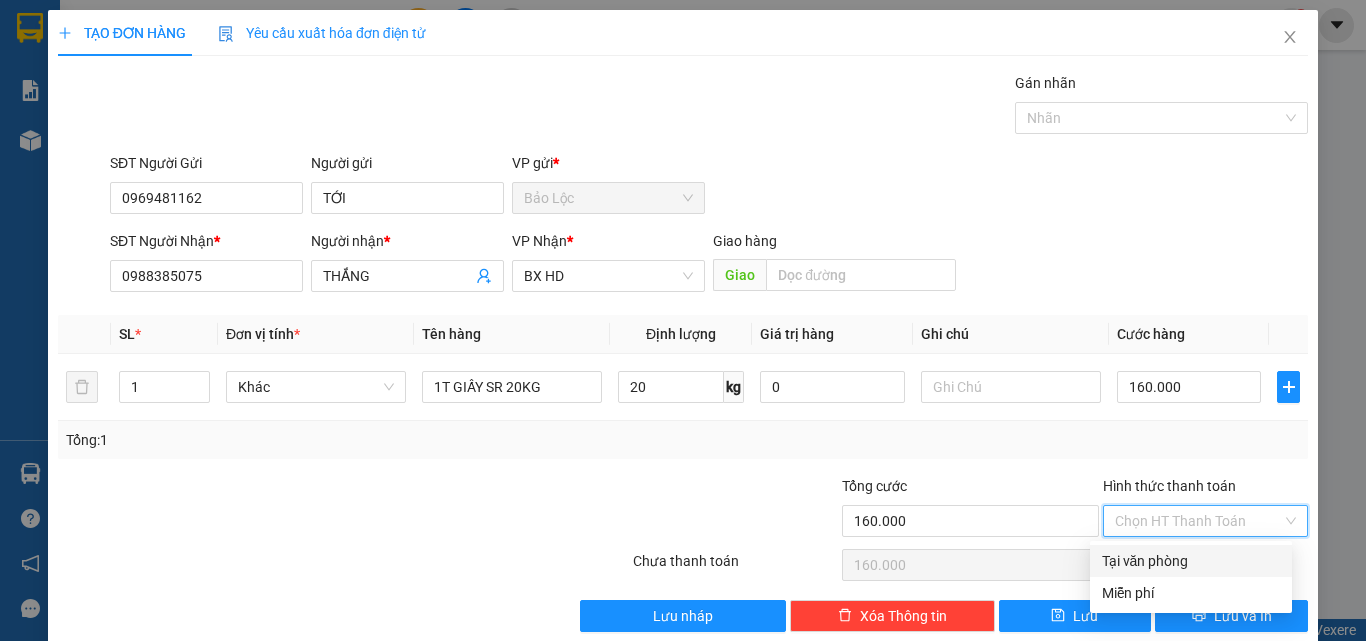 click on "Tại văn phòng" at bounding box center (1191, 561) 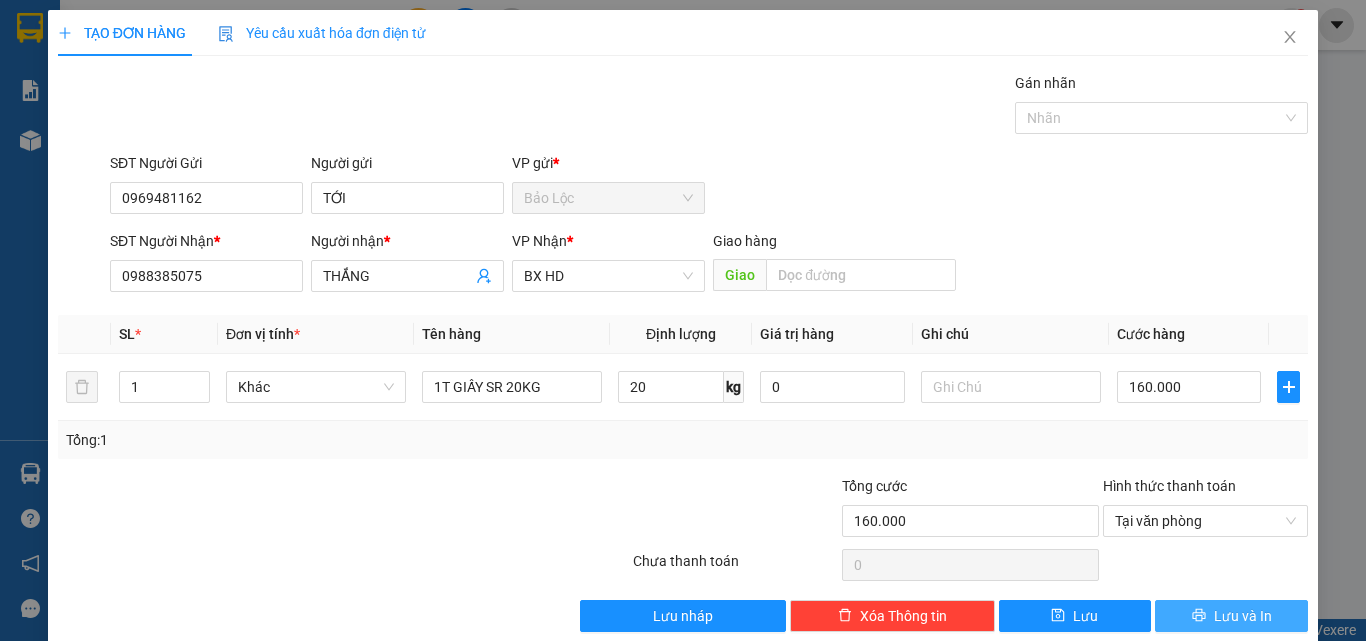 click on "Lưu và In" at bounding box center (1231, 616) 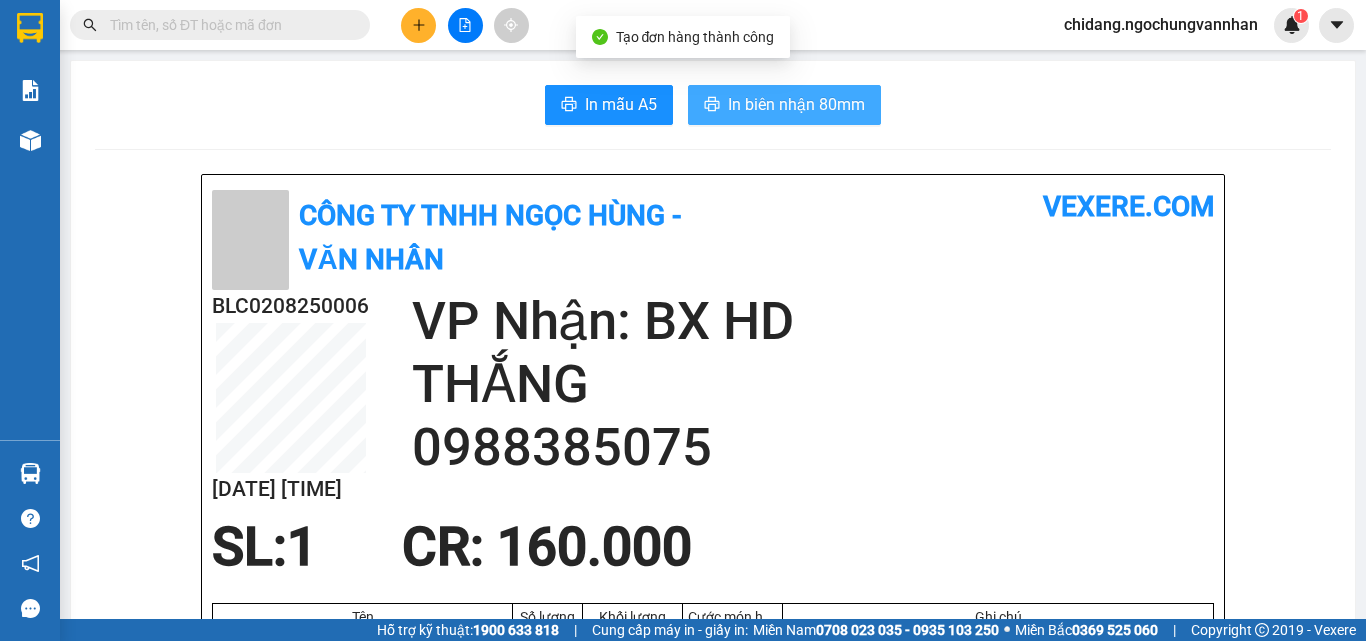 click on "In biên nhận 80mm" at bounding box center (796, 104) 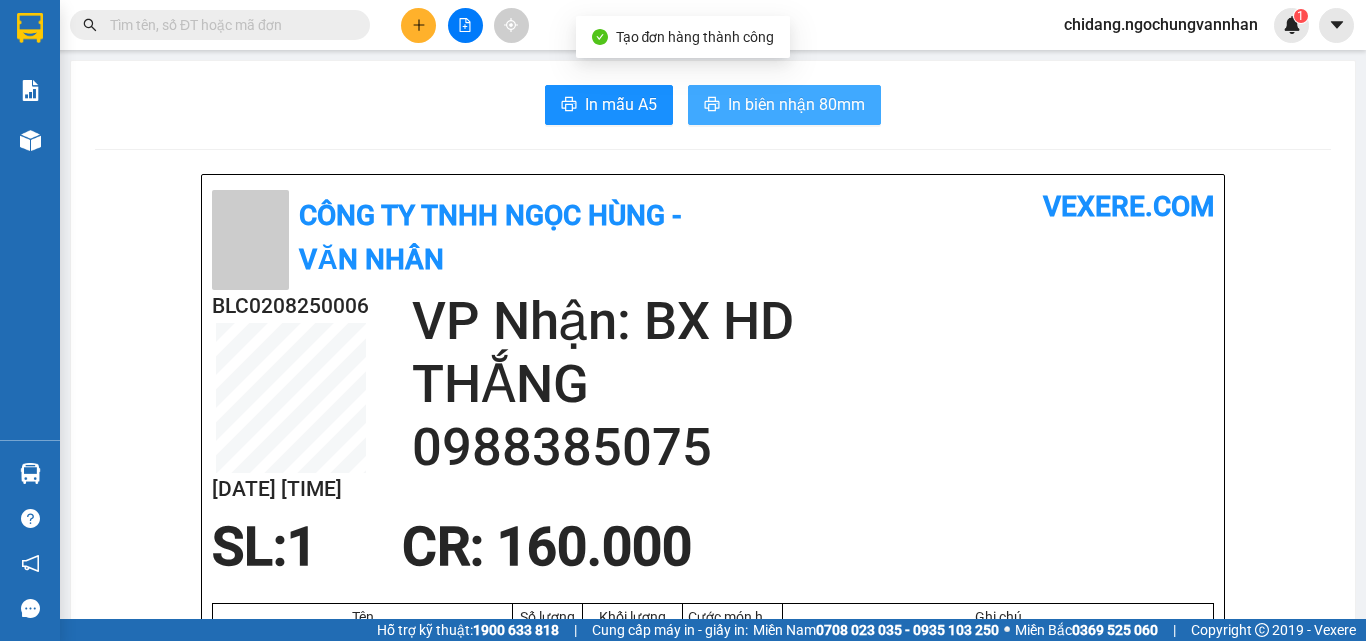 scroll, scrollTop: 0, scrollLeft: 0, axis: both 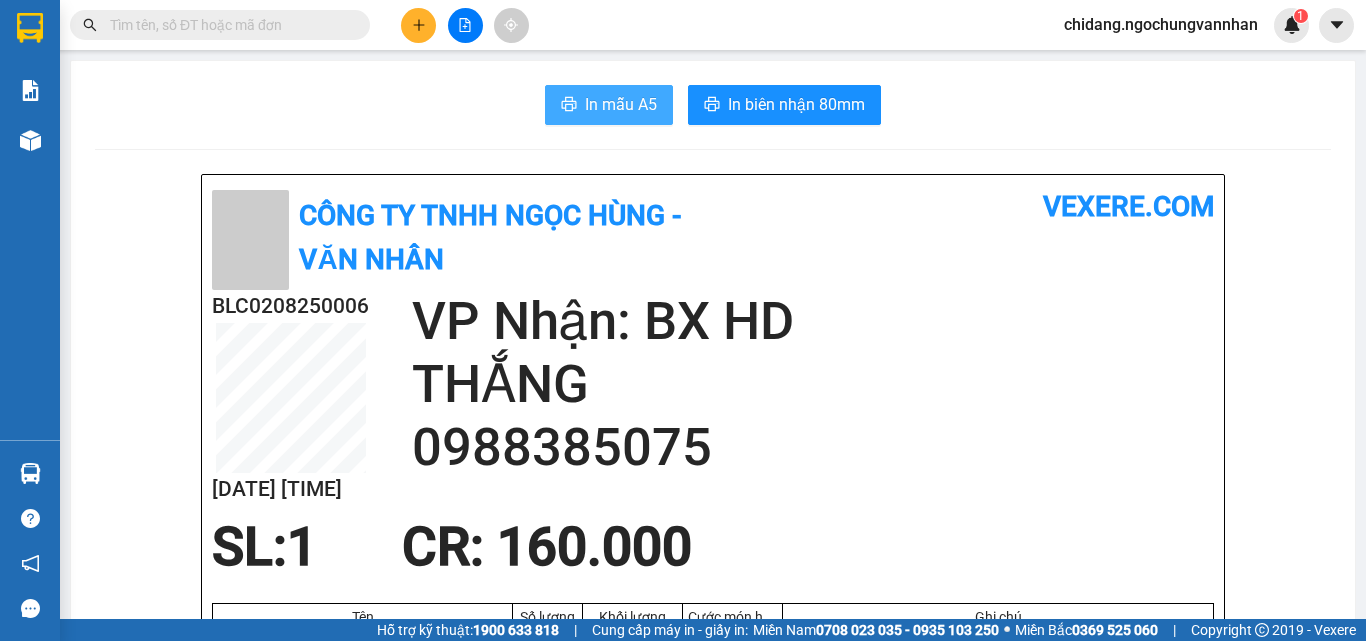 click on "In mẫu A5" at bounding box center [621, 104] 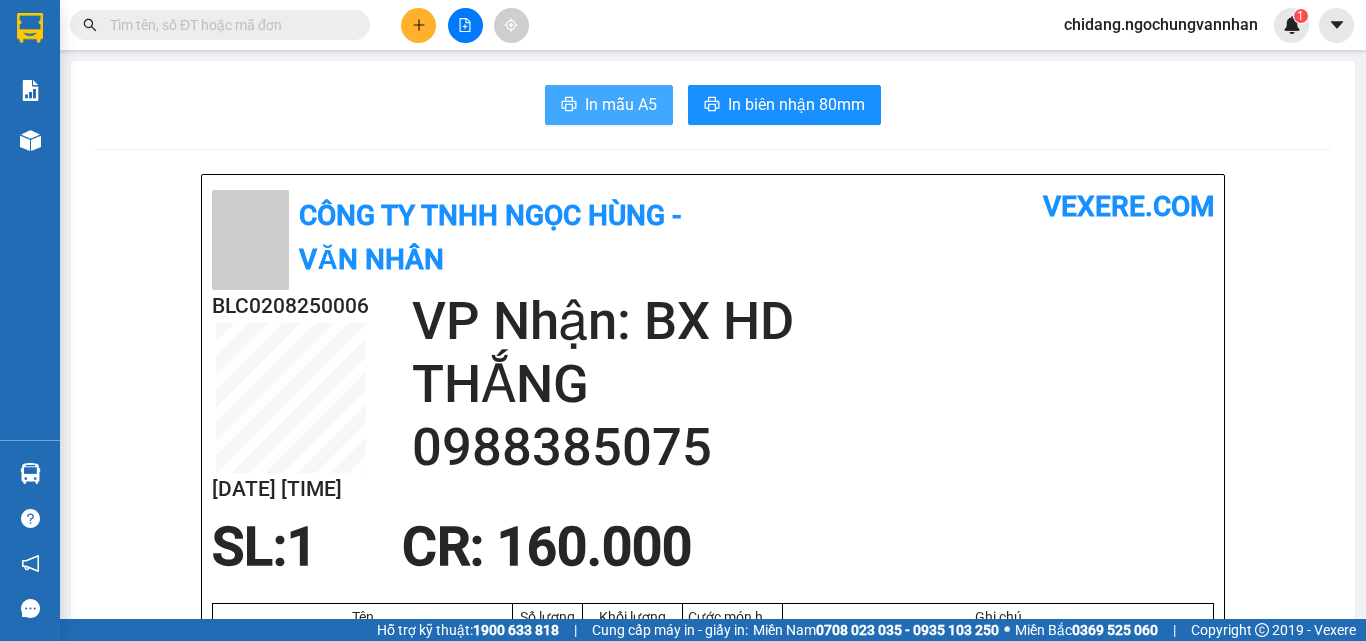 scroll, scrollTop: 0, scrollLeft: 0, axis: both 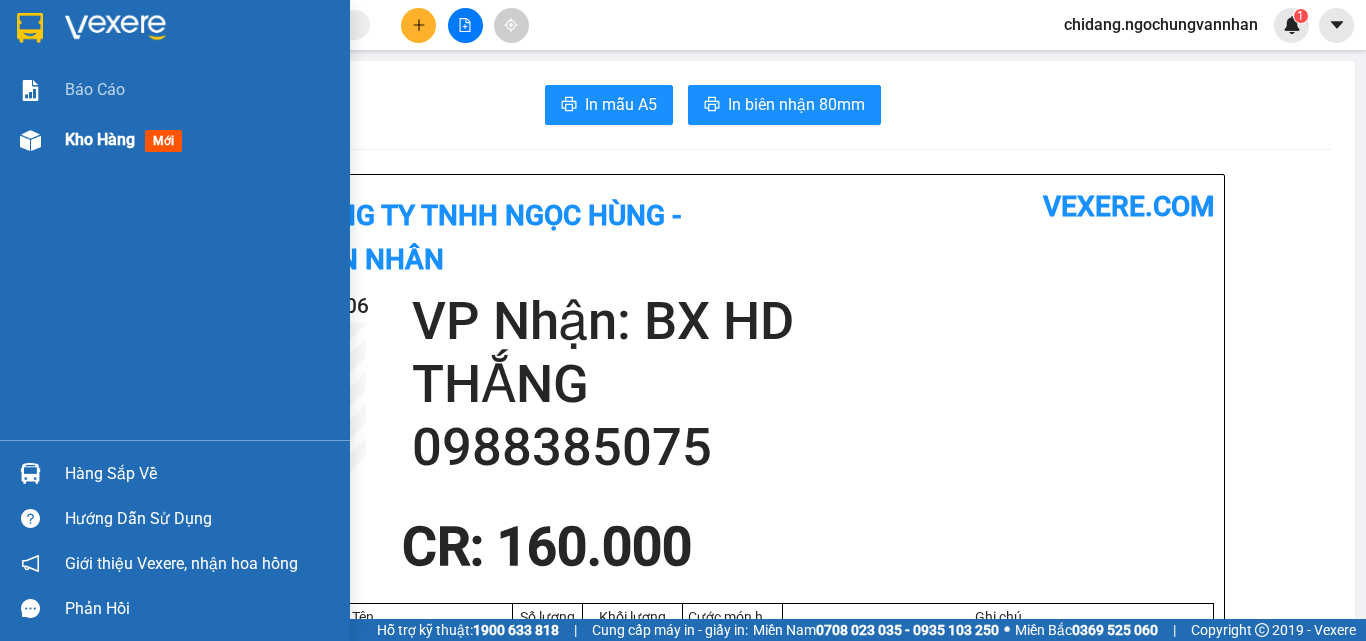 click on "Kho hàng" at bounding box center [100, 139] 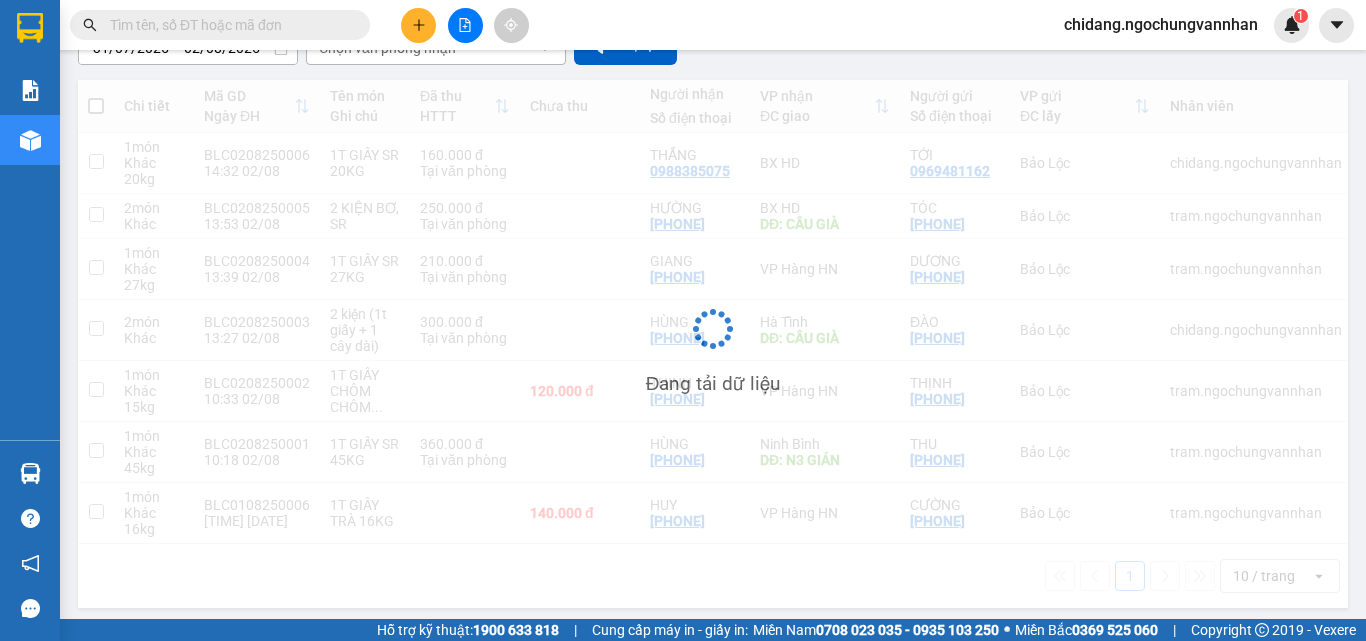 scroll, scrollTop: 217, scrollLeft: 0, axis: vertical 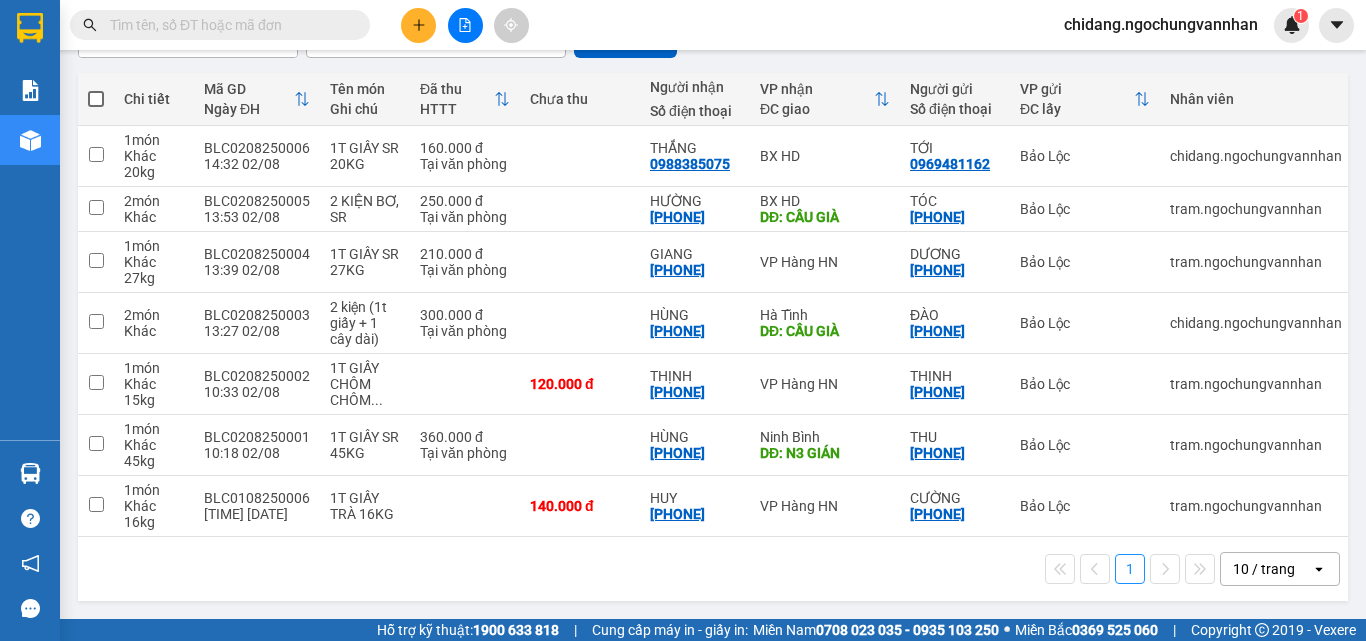 click on "10 / trang" at bounding box center (1264, 569) 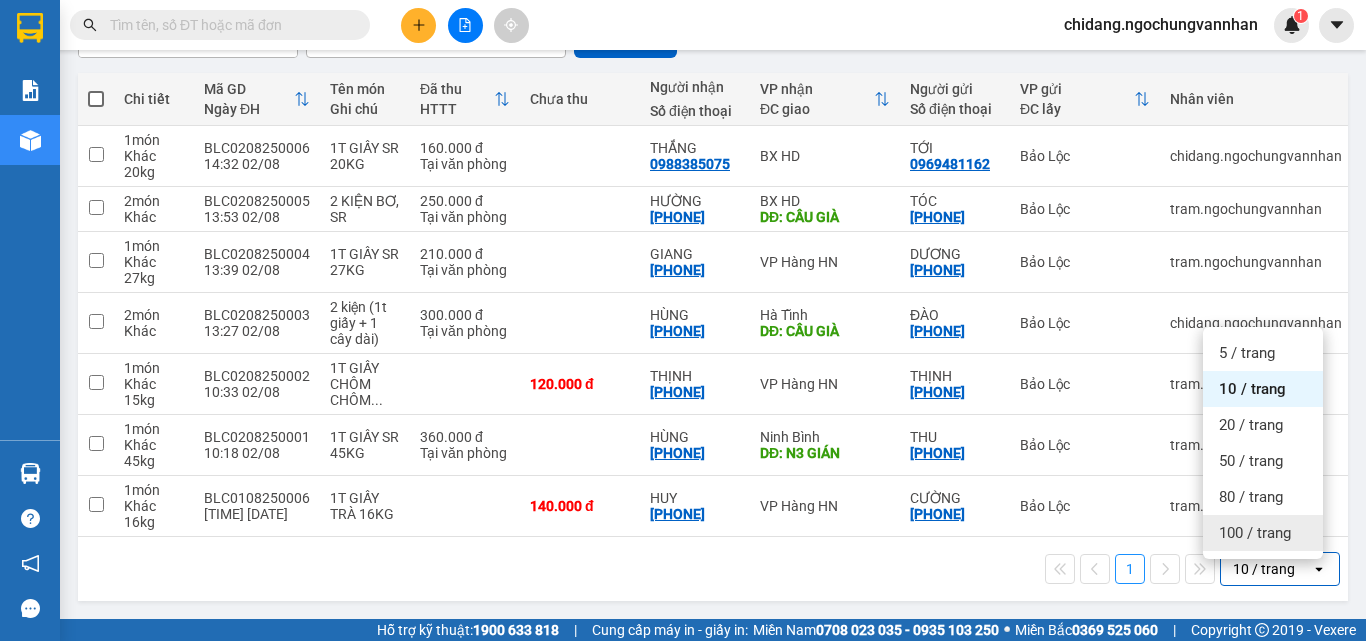 click on "100 / trang" at bounding box center (1255, 533) 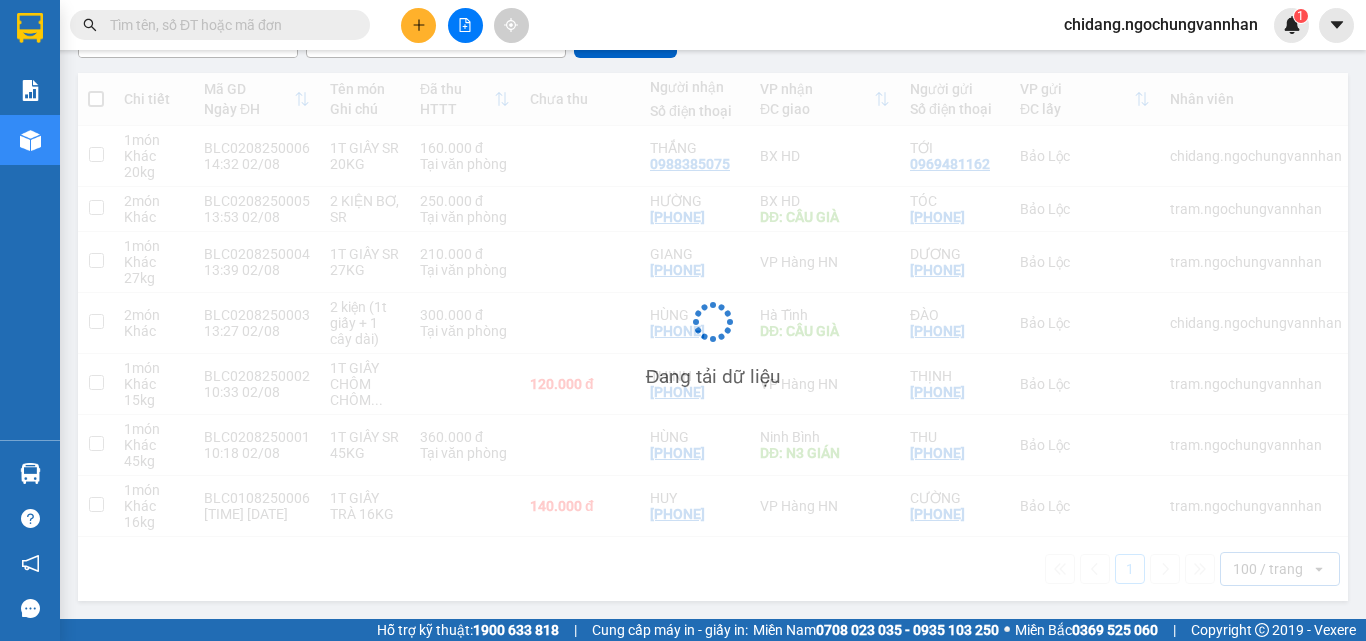 scroll, scrollTop: 217, scrollLeft: 0, axis: vertical 